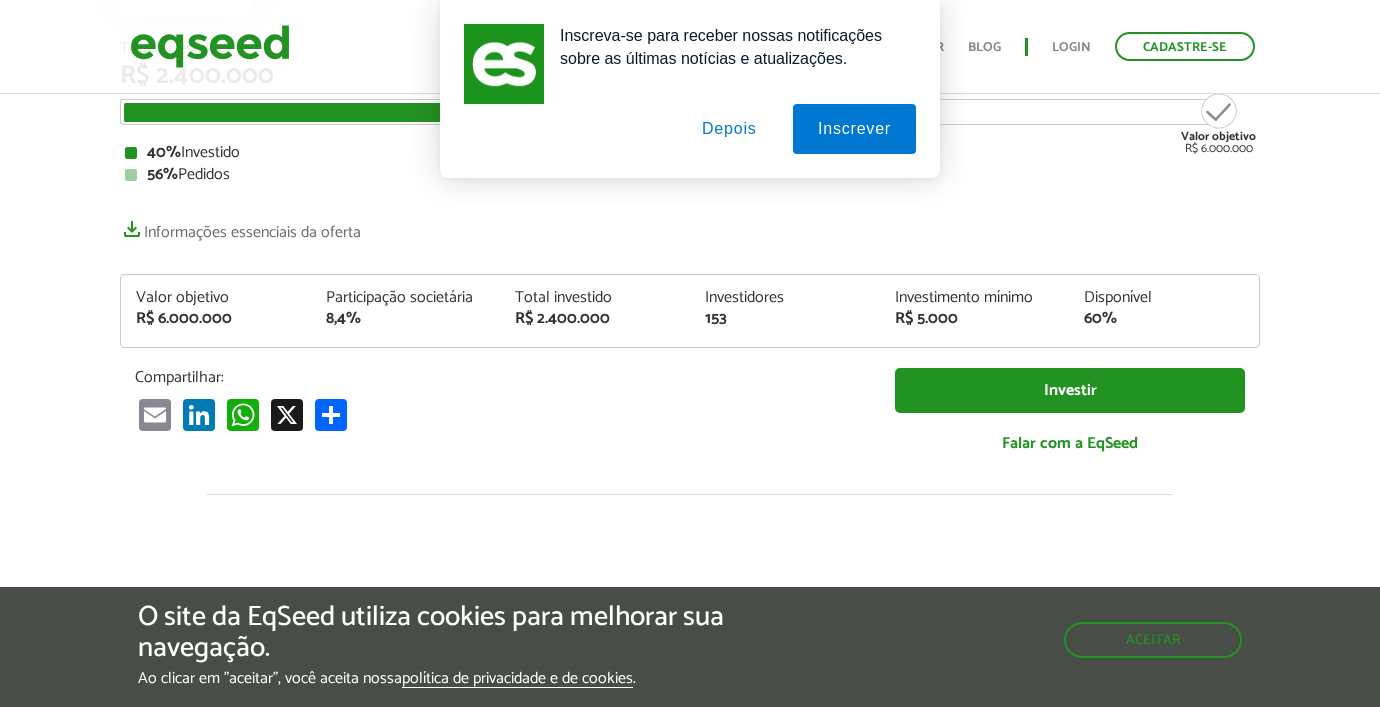 scroll, scrollTop: 293, scrollLeft: 0, axis: vertical 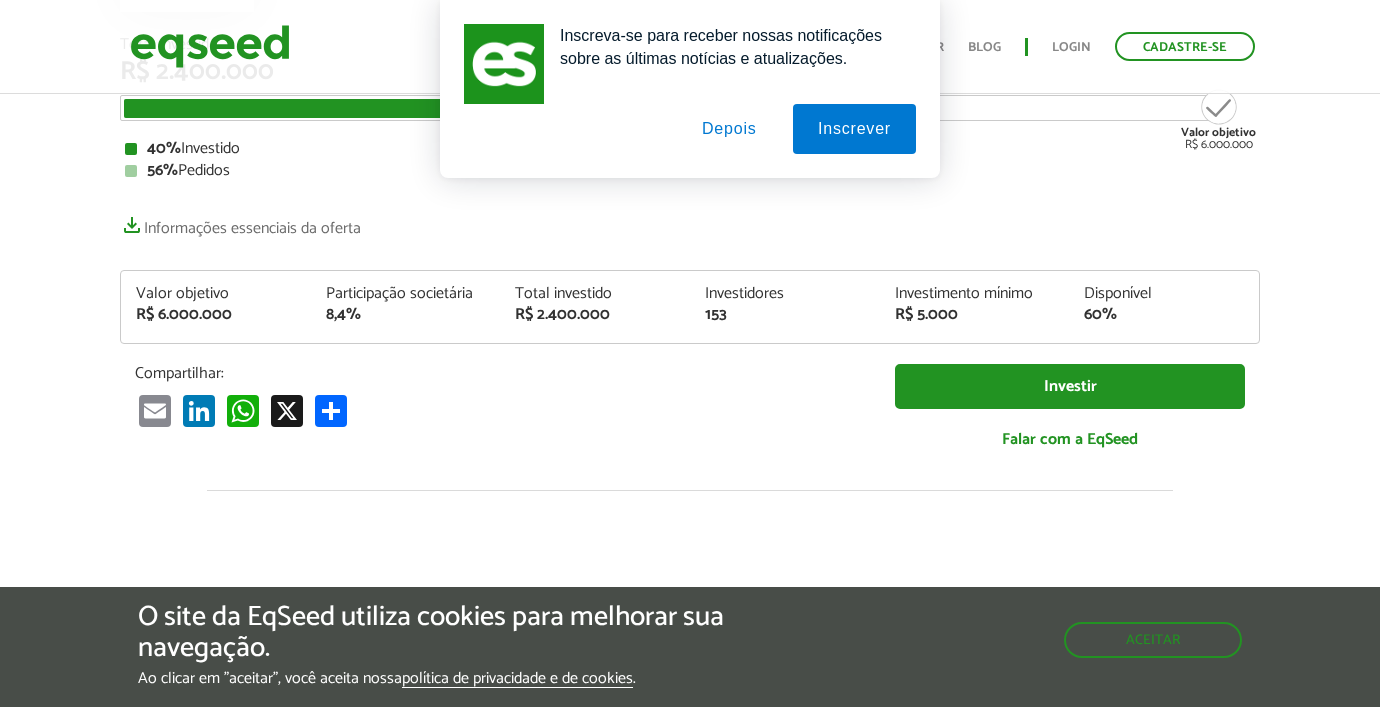 click on "Depois" at bounding box center [729, 129] 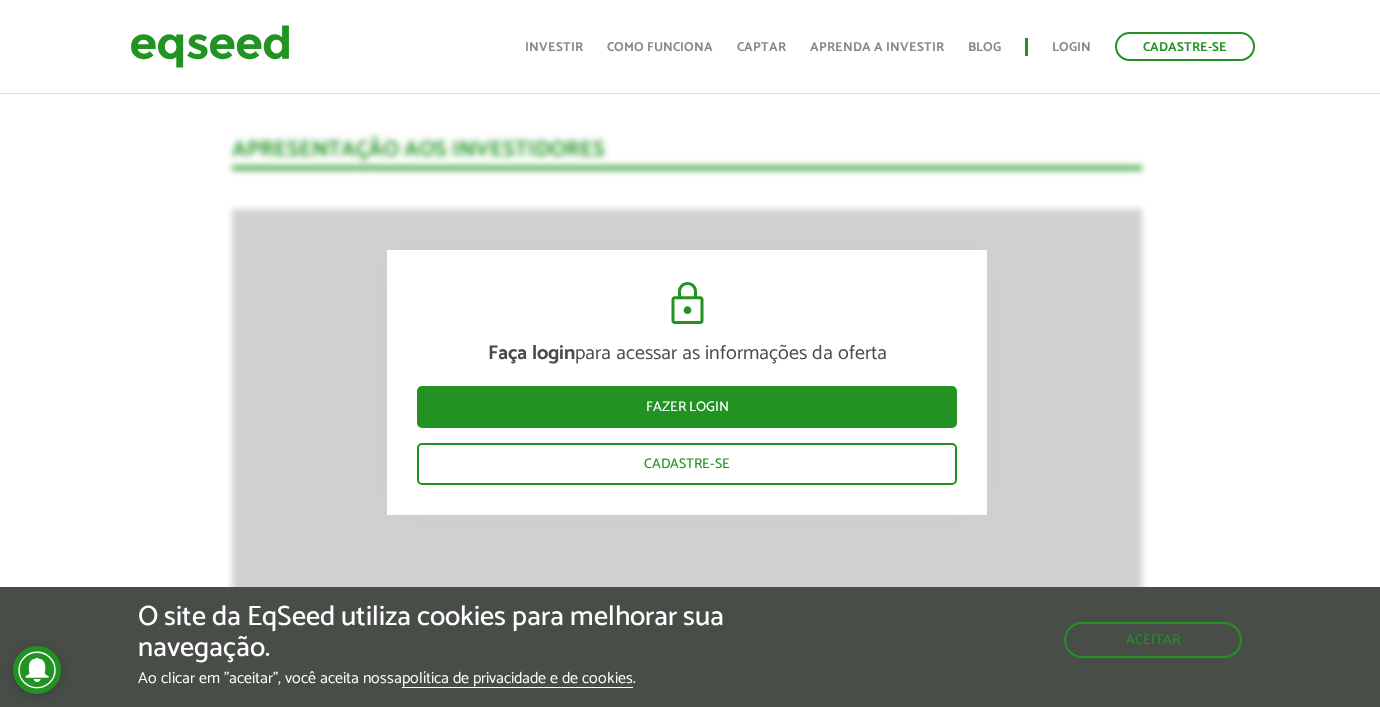 scroll, scrollTop: 1671, scrollLeft: 4, axis: both 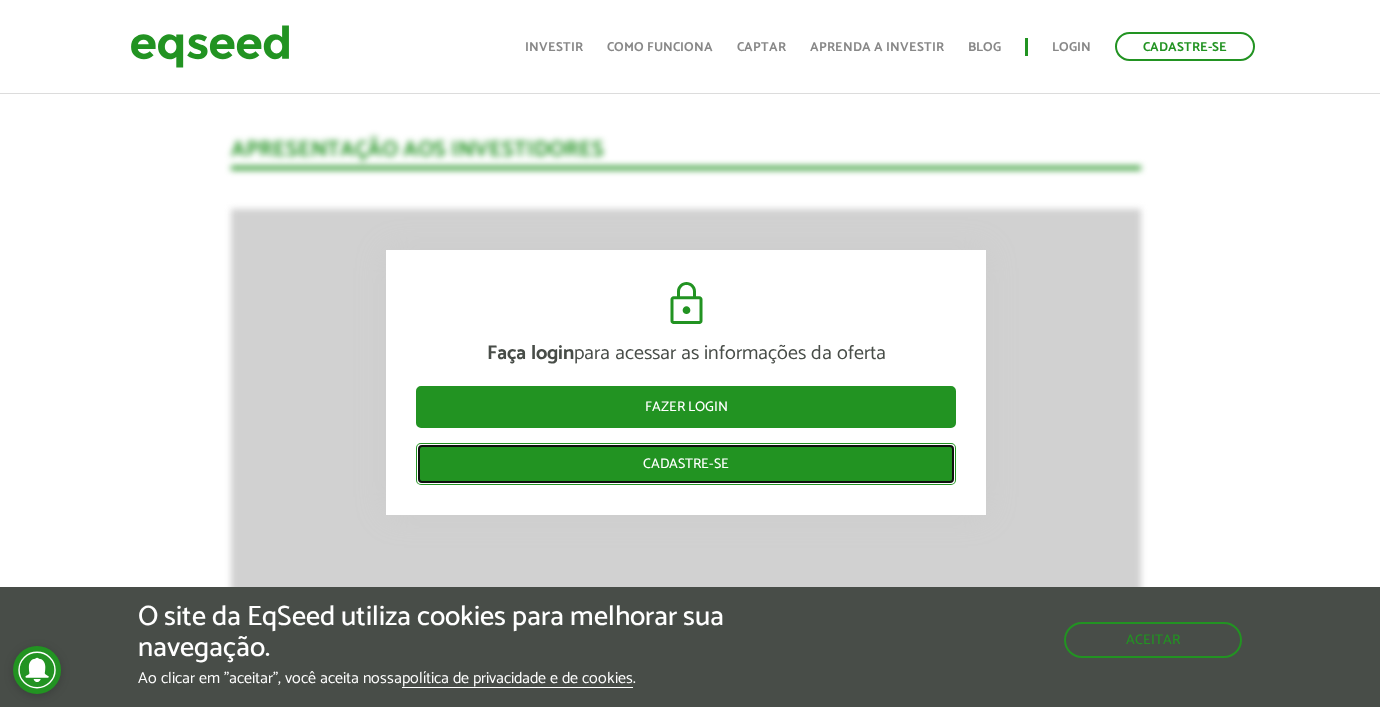 click on "Cadastre-se" at bounding box center [686, 464] 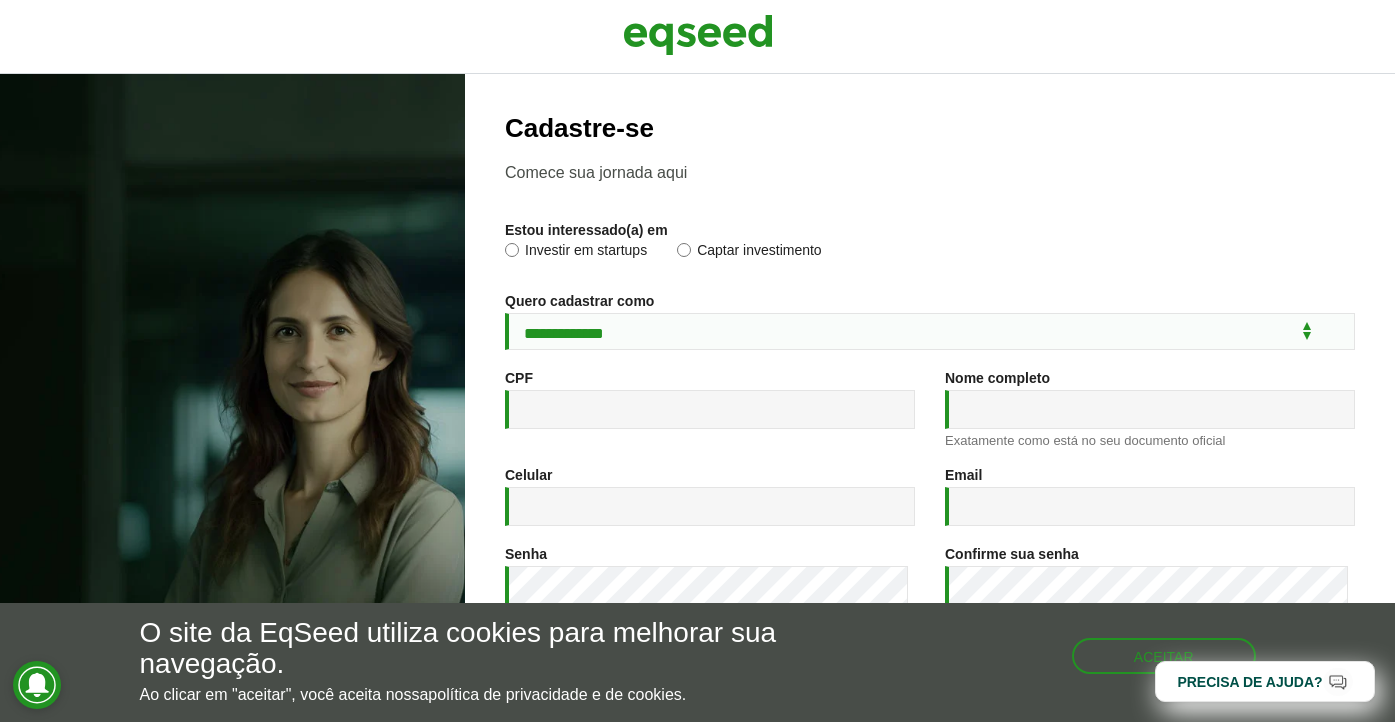scroll, scrollTop: 0, scrollLeft: 0, axis: both 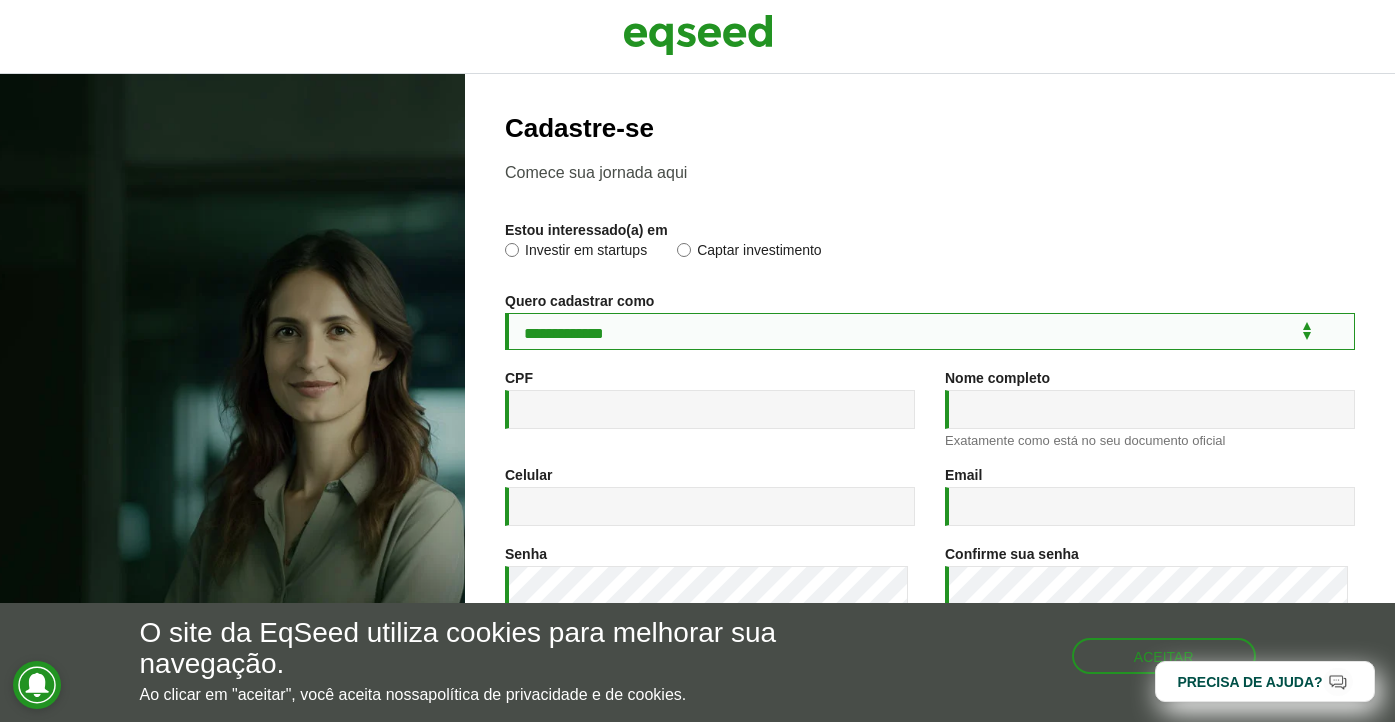 click on "**********" at bounding box center [930, 331] 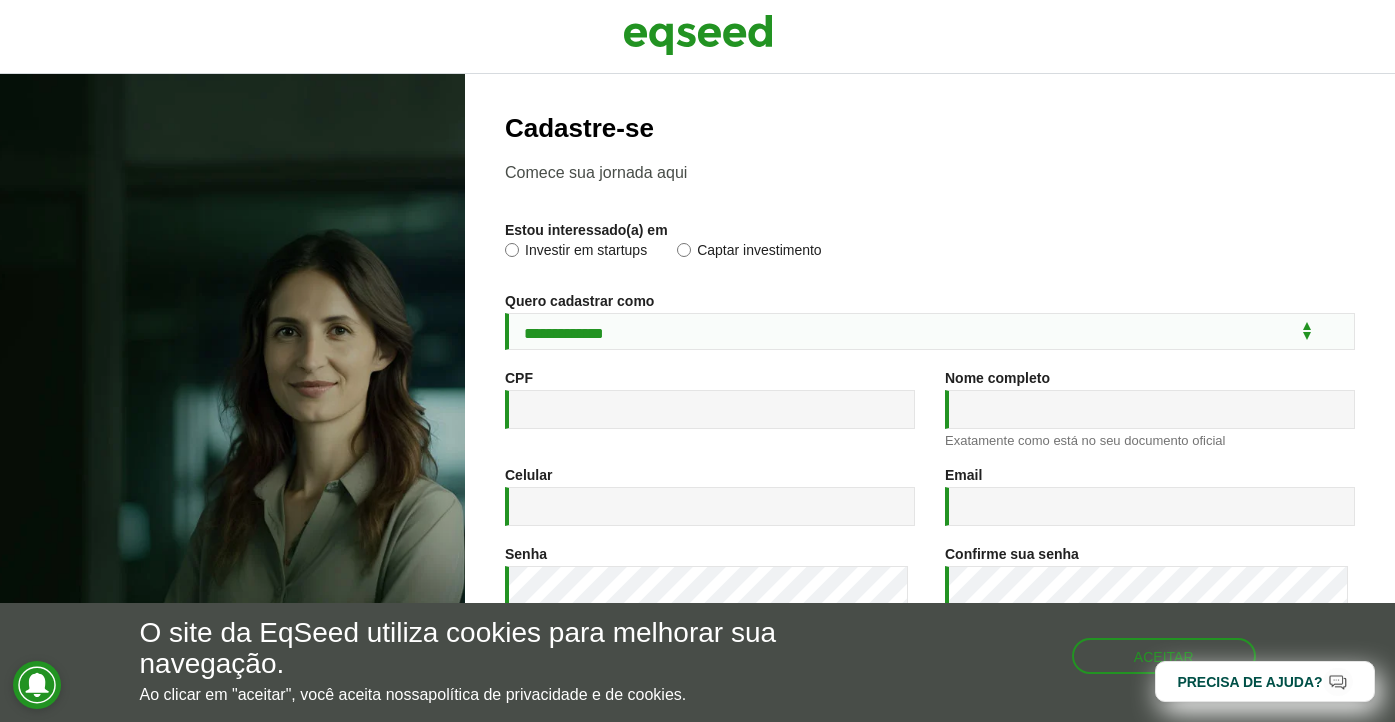 click on "Investir em startups" at bounding box center (576, 253) 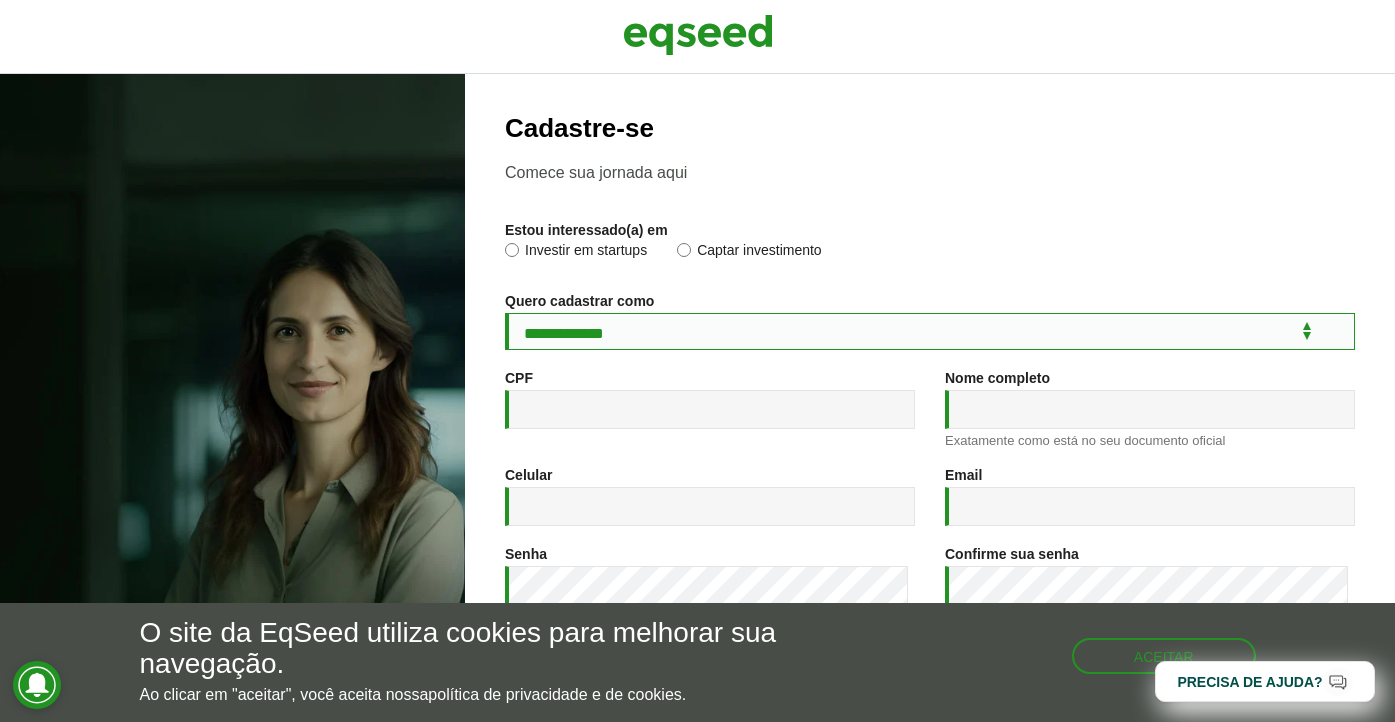 click on "**********" at bounding box center [930, 331] 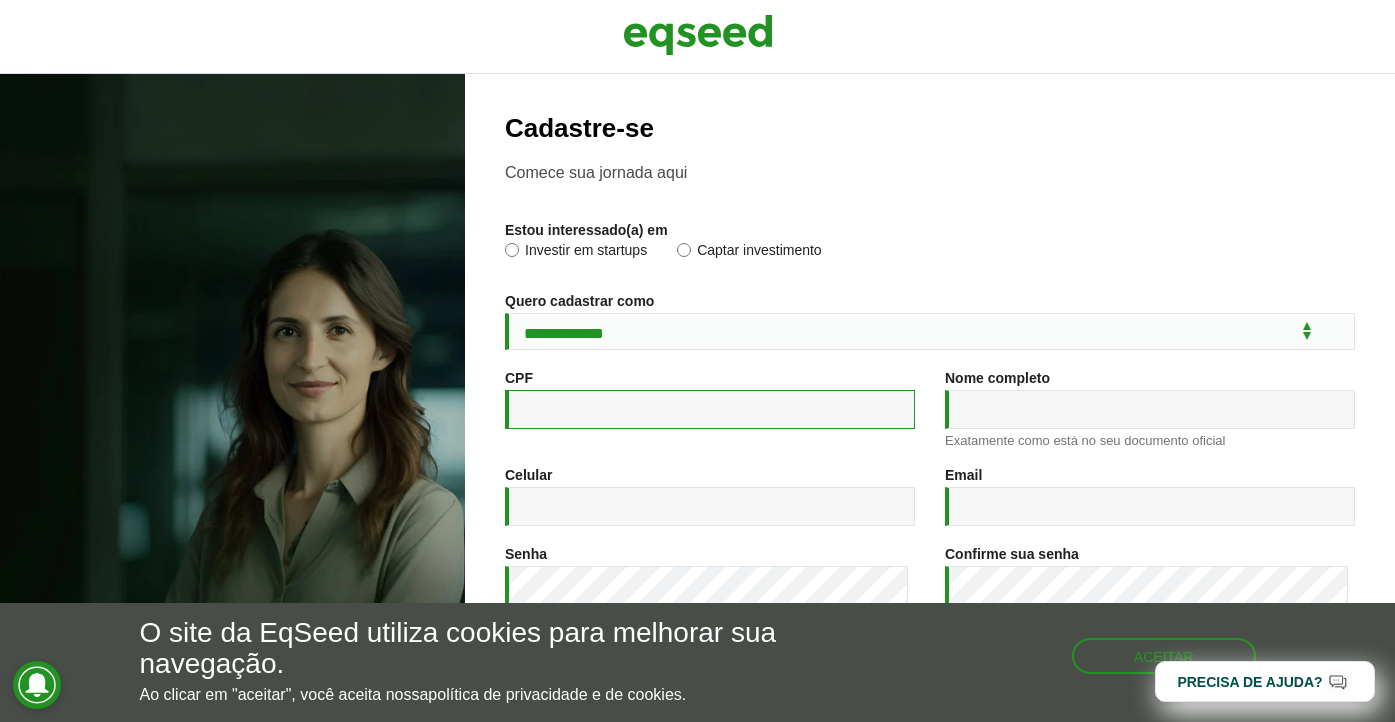 click on "CPF  *" at bounding box center [710, 409] 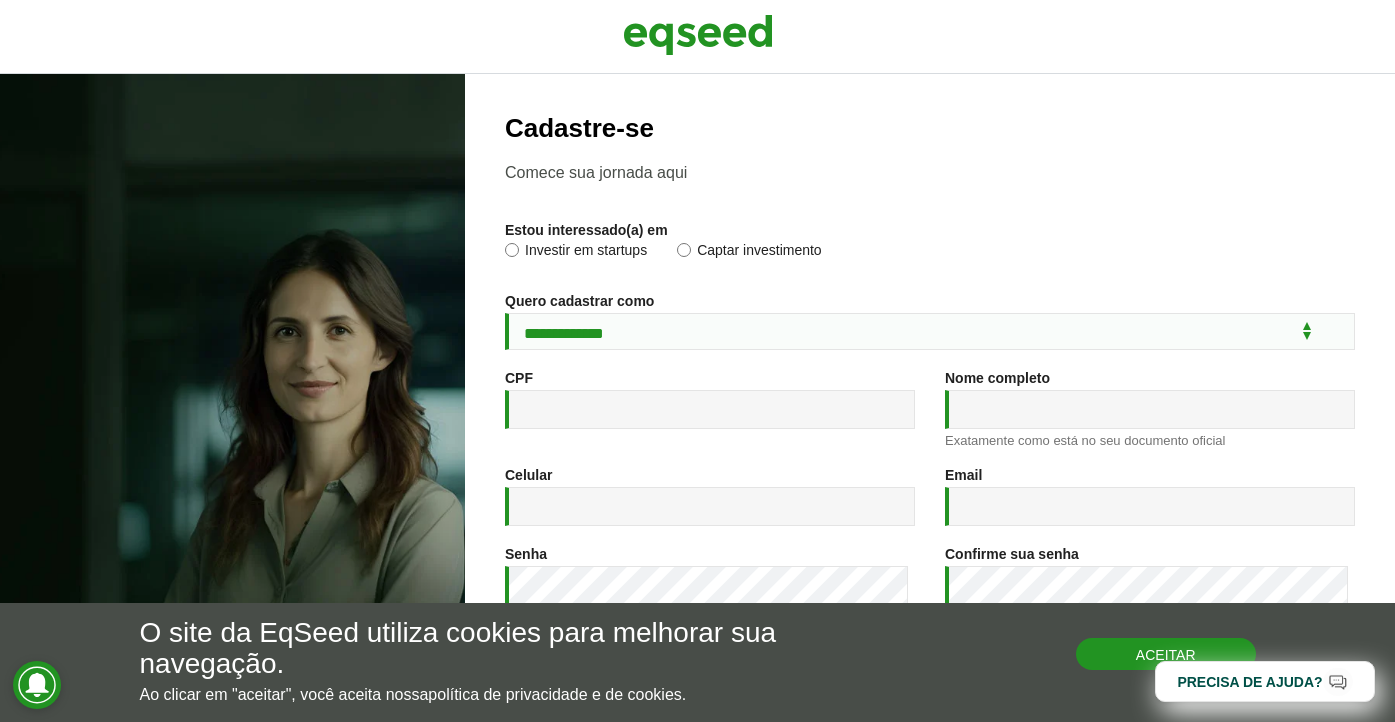 click on "Aceitar" at bounding box center (1166, 654) 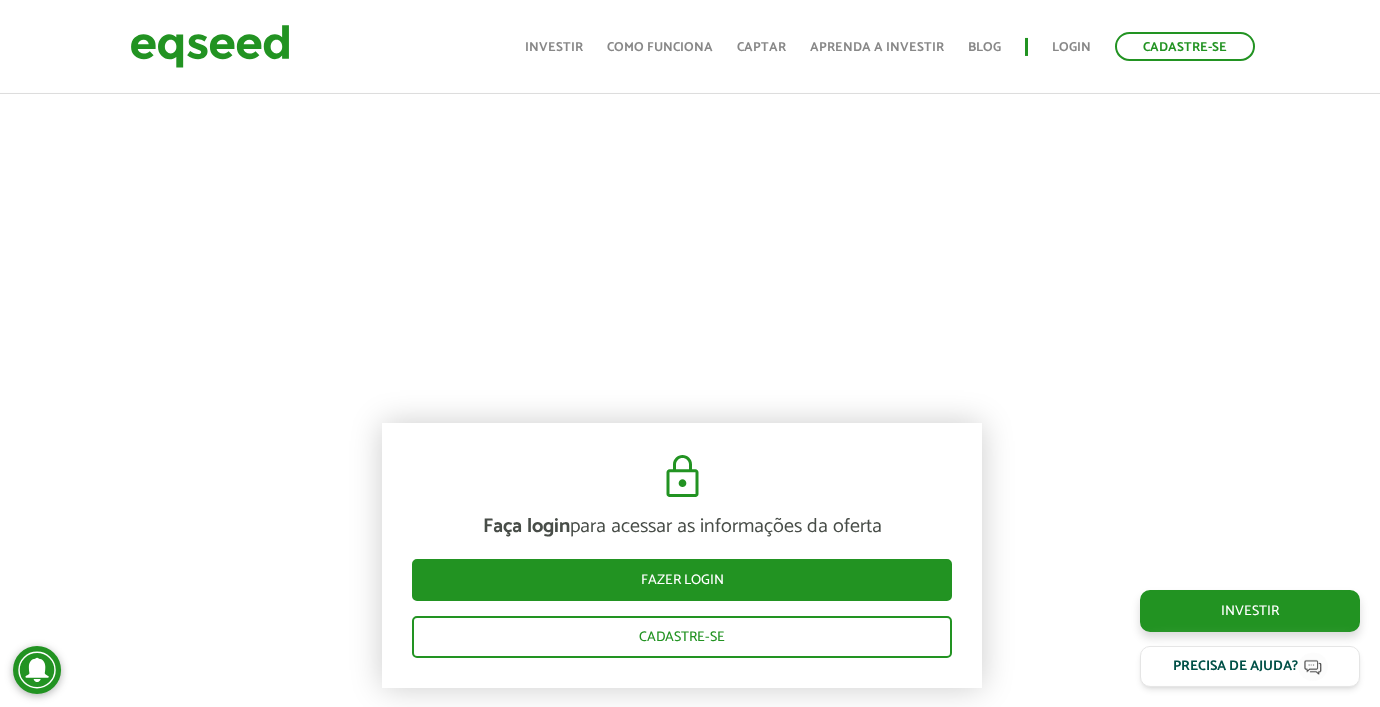 scroll, scrollTop: 1081, scrollLeft: 8, axis: both 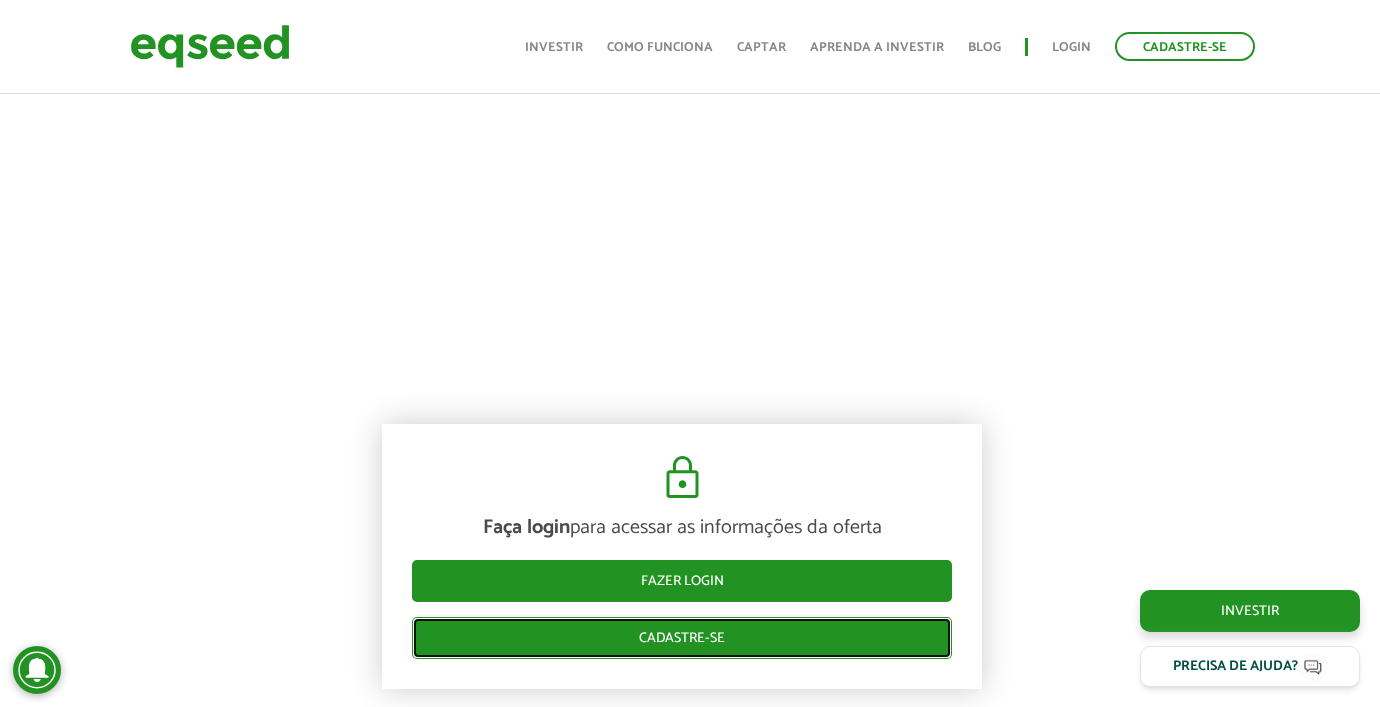 click on "Cadastre-se" at bounding box center [682, 638] 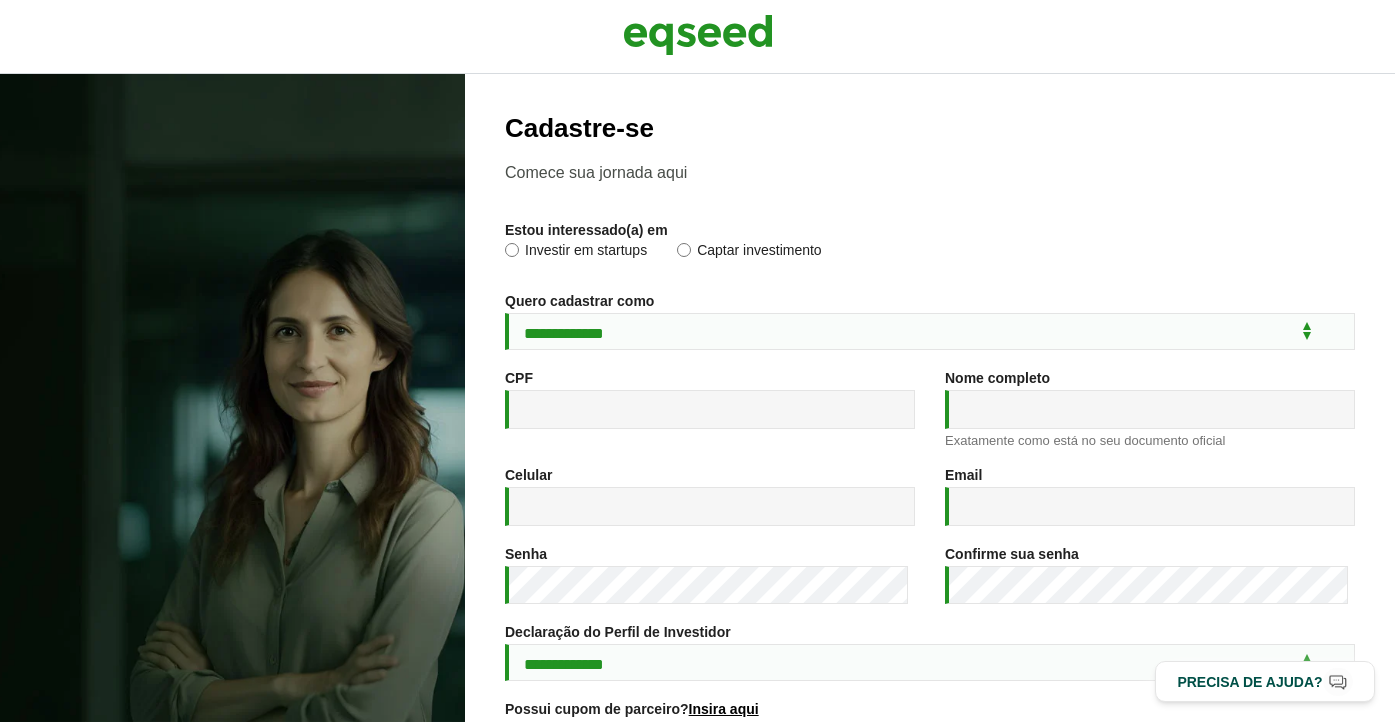 scroll, scrollTop: 0, scrollLeft: 0, axis: both 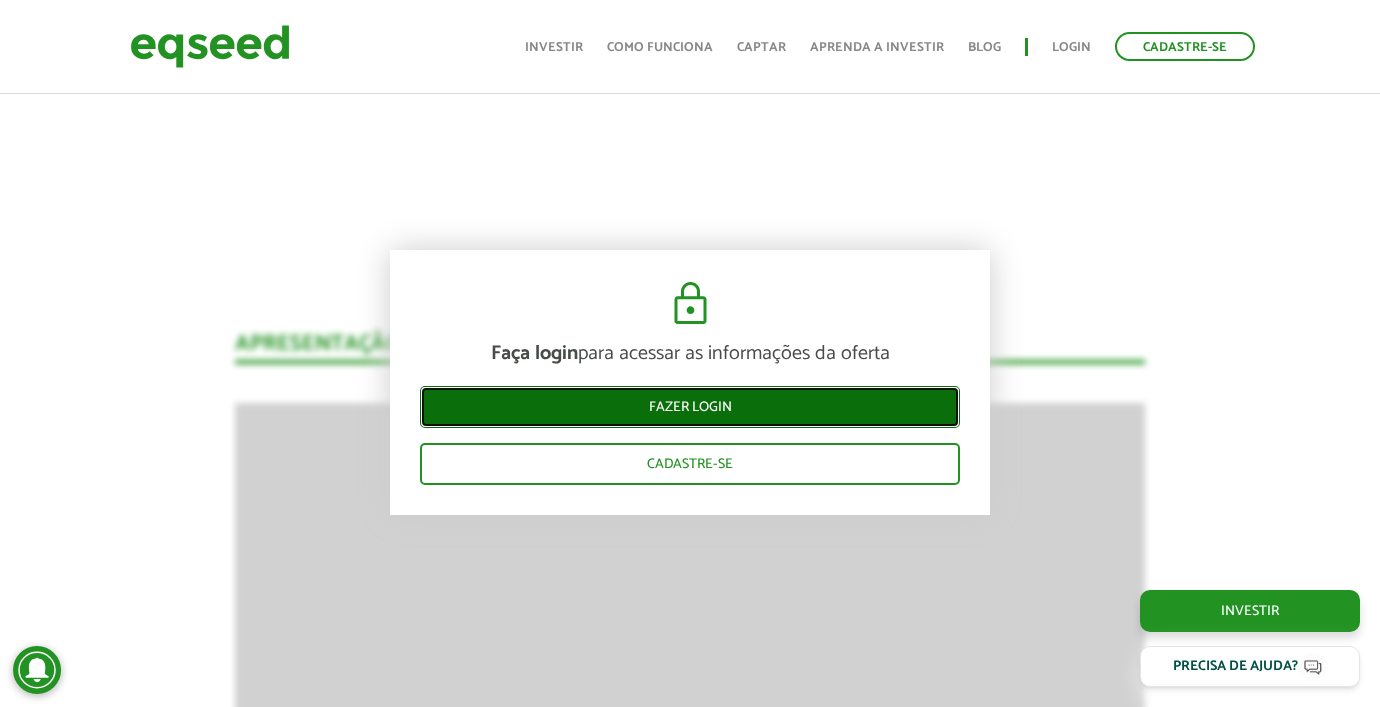 click on "Fazer login" at bounding box center (690, 407) 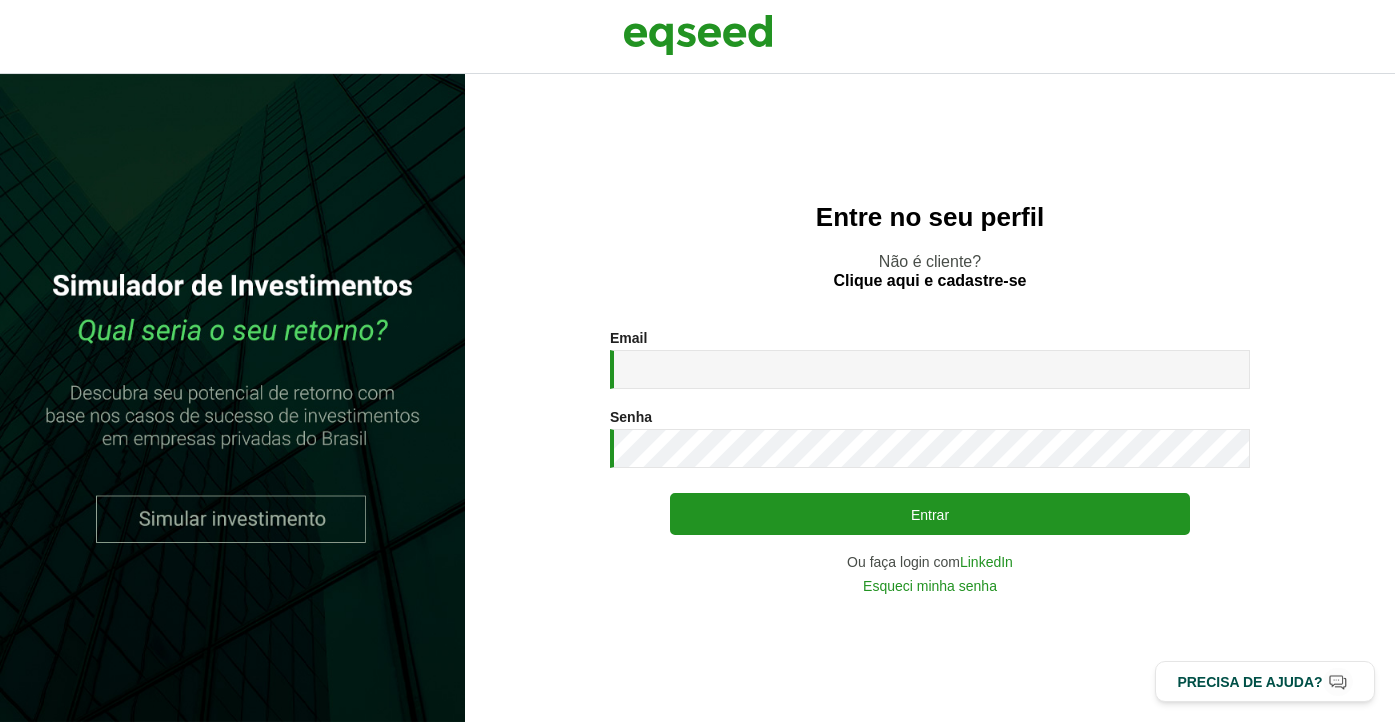 scroll, scrollTop: 0, scrollLeft: 0, axis: both 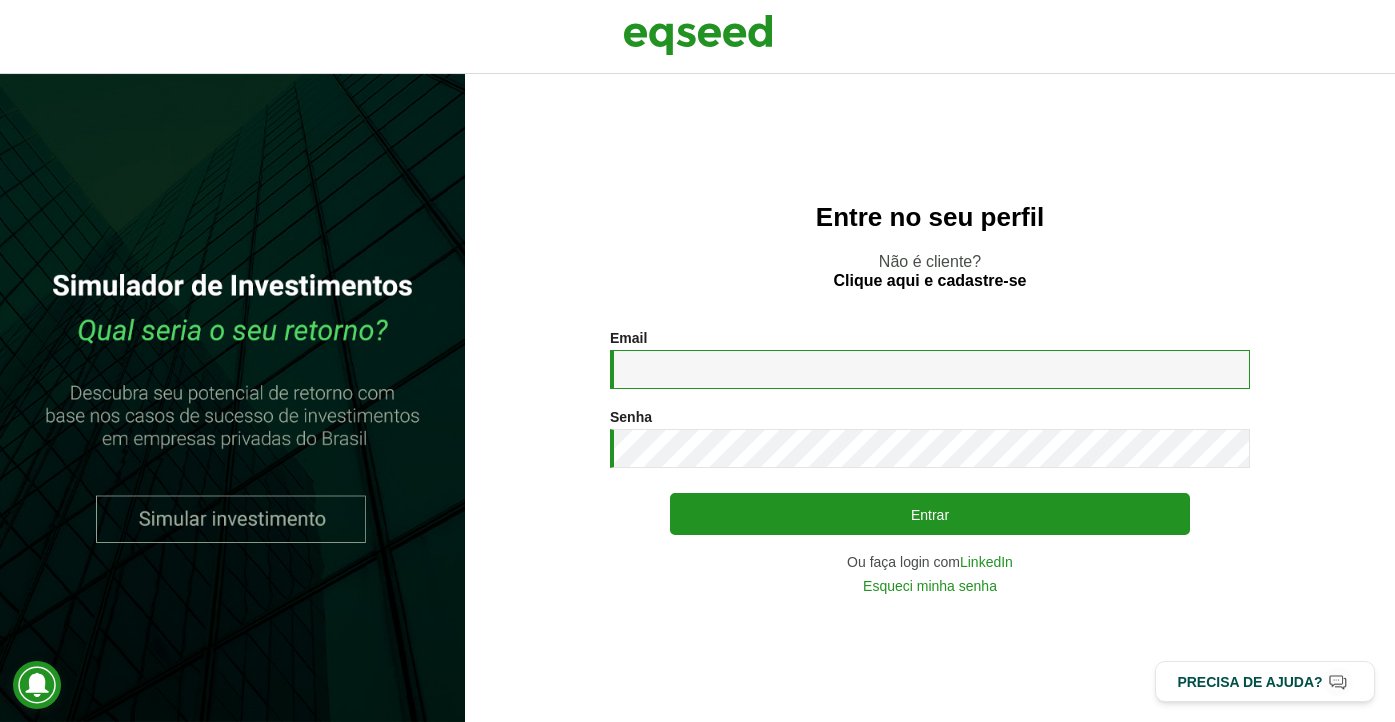 click on "Email  *" at bounding box center (930, 369) 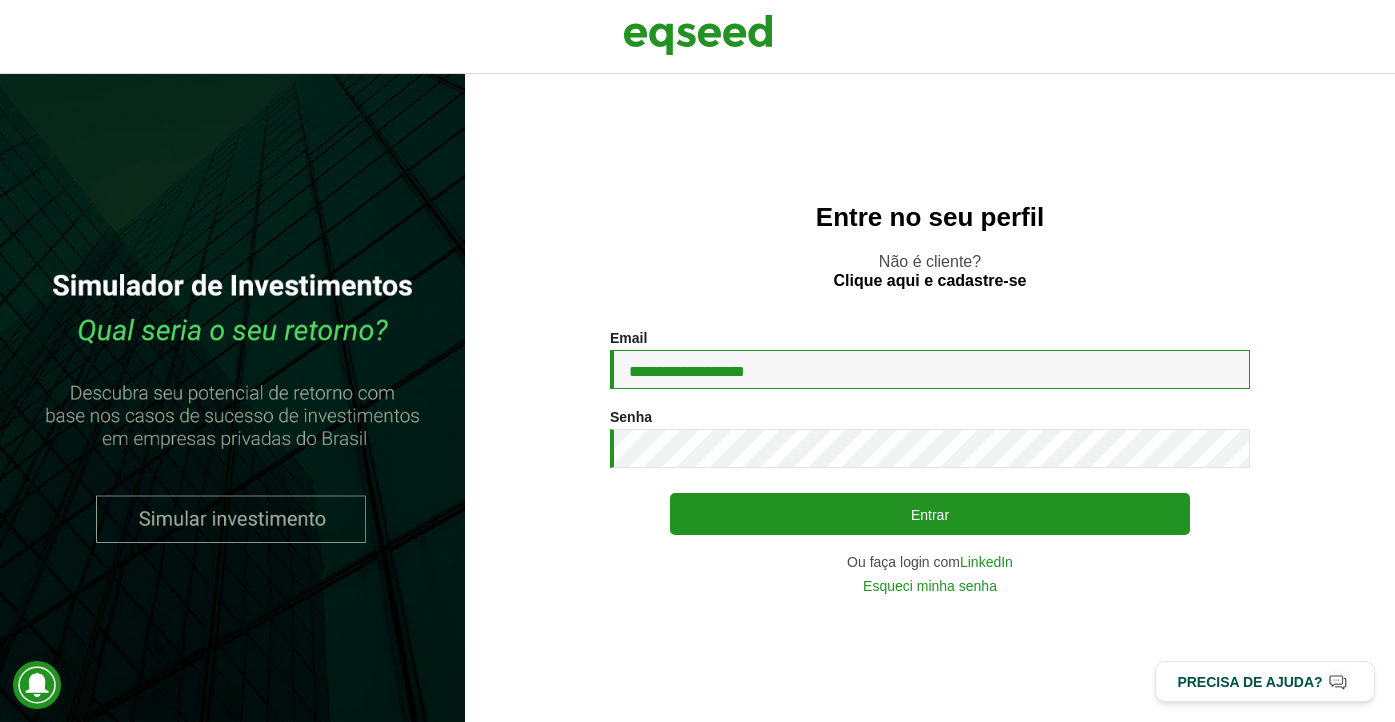 type on "**********" 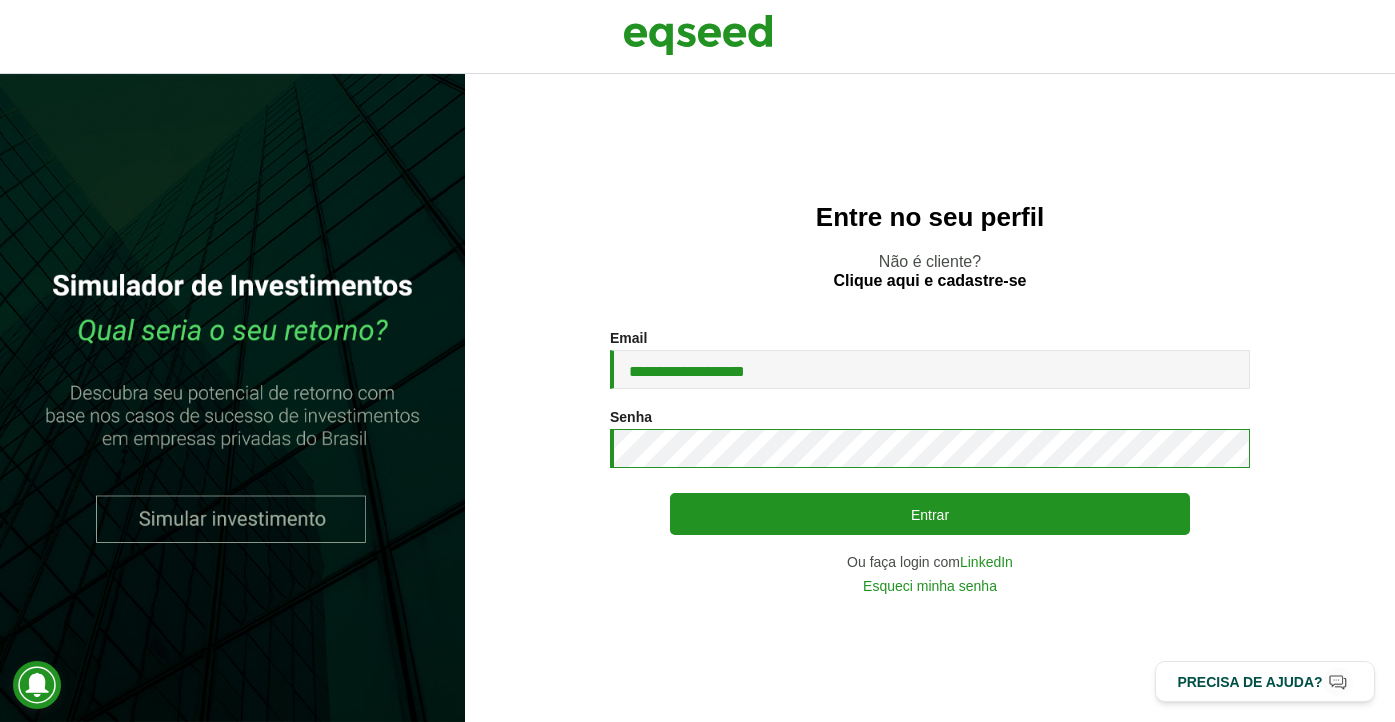 click on "Entrar" at bounding box center [930, 514] 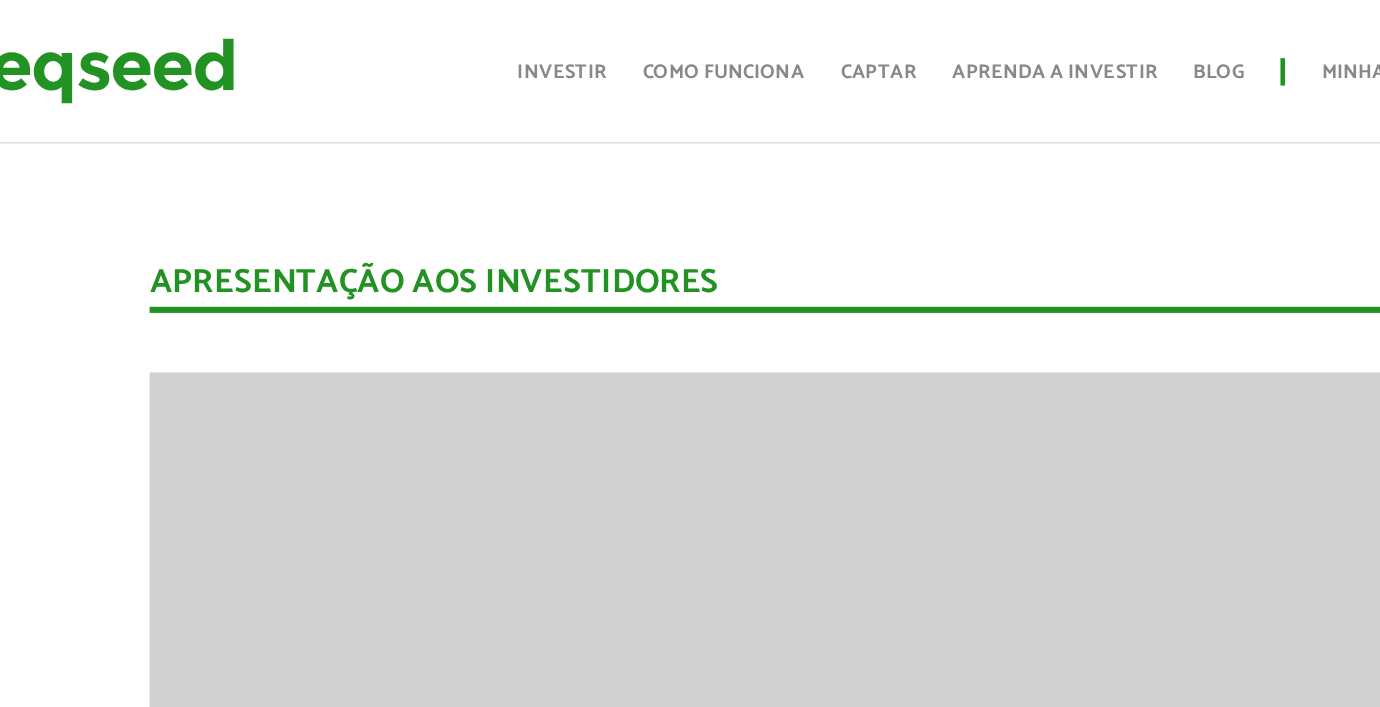 scroll, scrollTop: 1348, scrollLeft: 1, axis: both 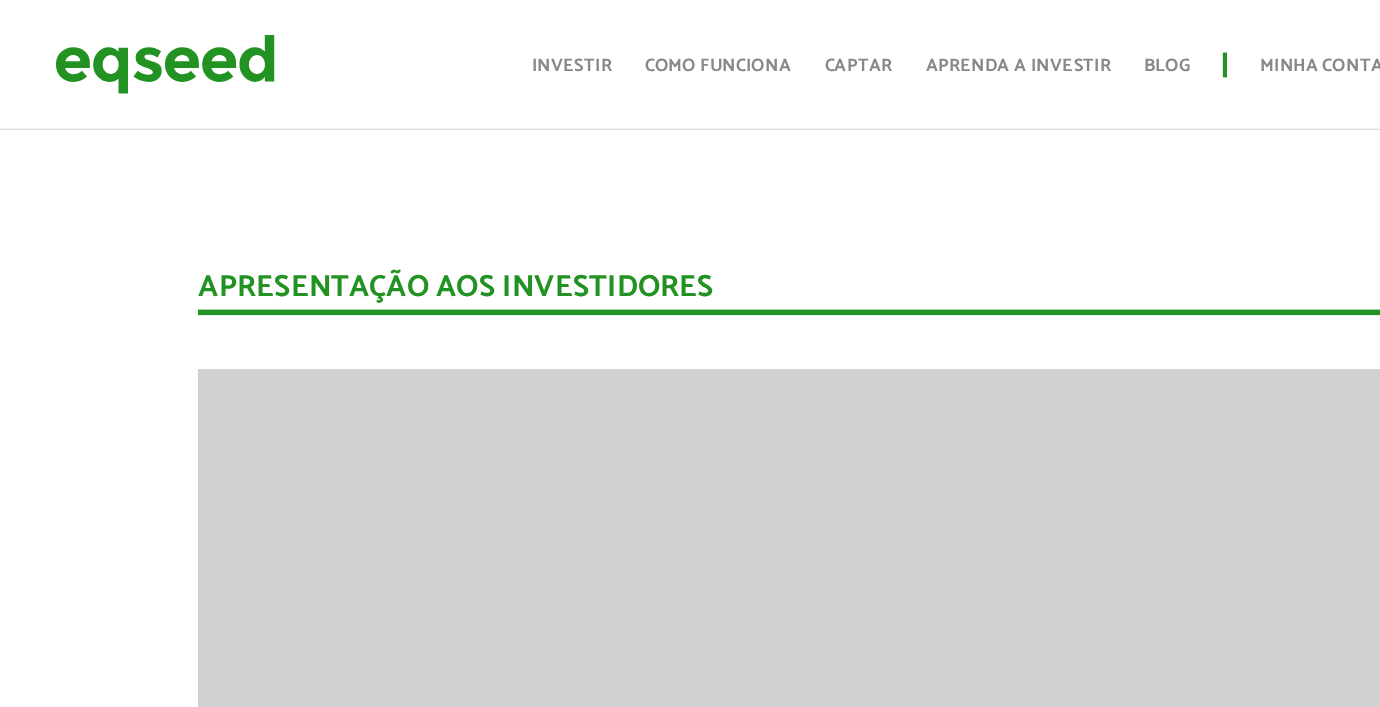 click on "Sair
Toggle navigation
Toggle navigation
Início
Investir Como funciona Captar Aprenda a investir Blog Sair" at bounding box center [690, 47] 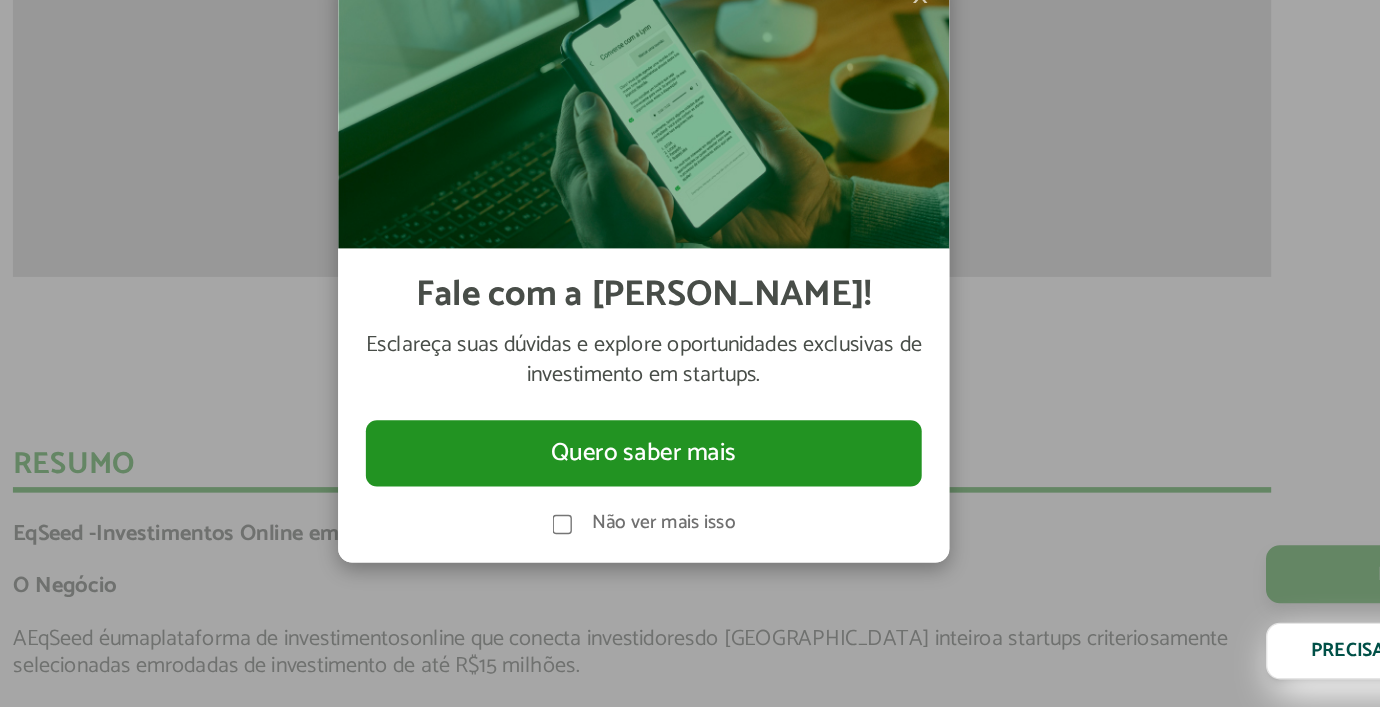 scroll, scrollTop: 1922, scrollLeft: 1, axis: both 